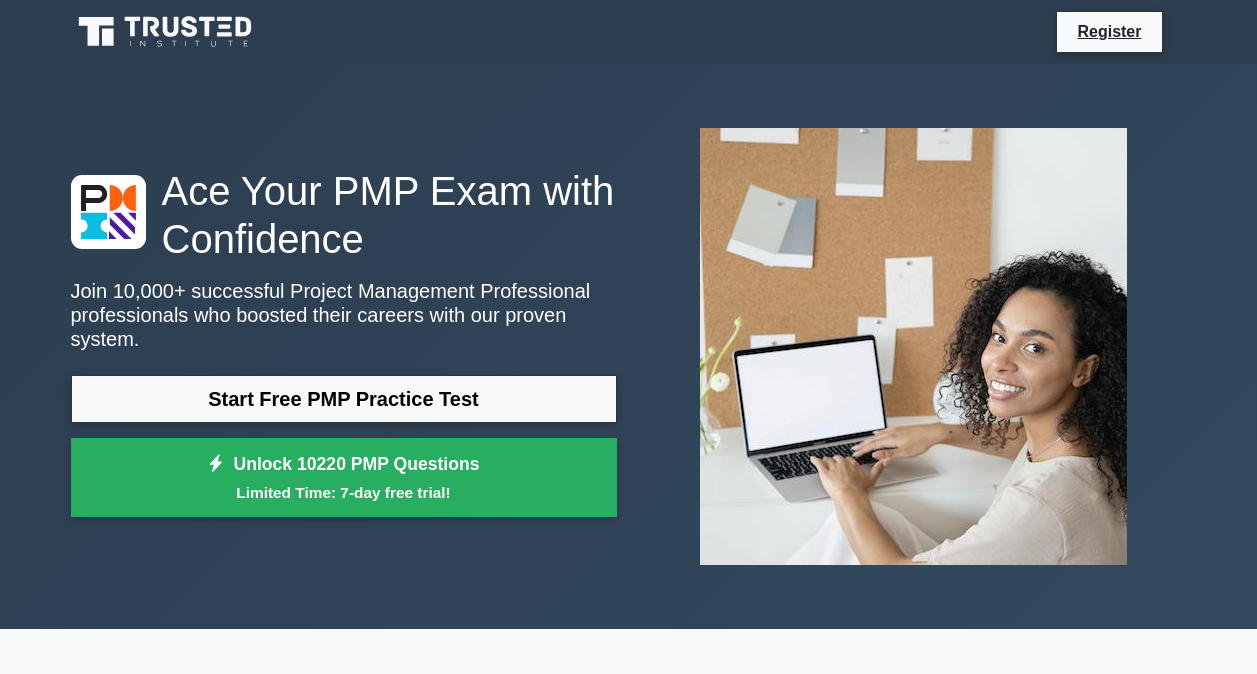 scroll, scrollTop: 0, scrollLeft: 0, axis: both 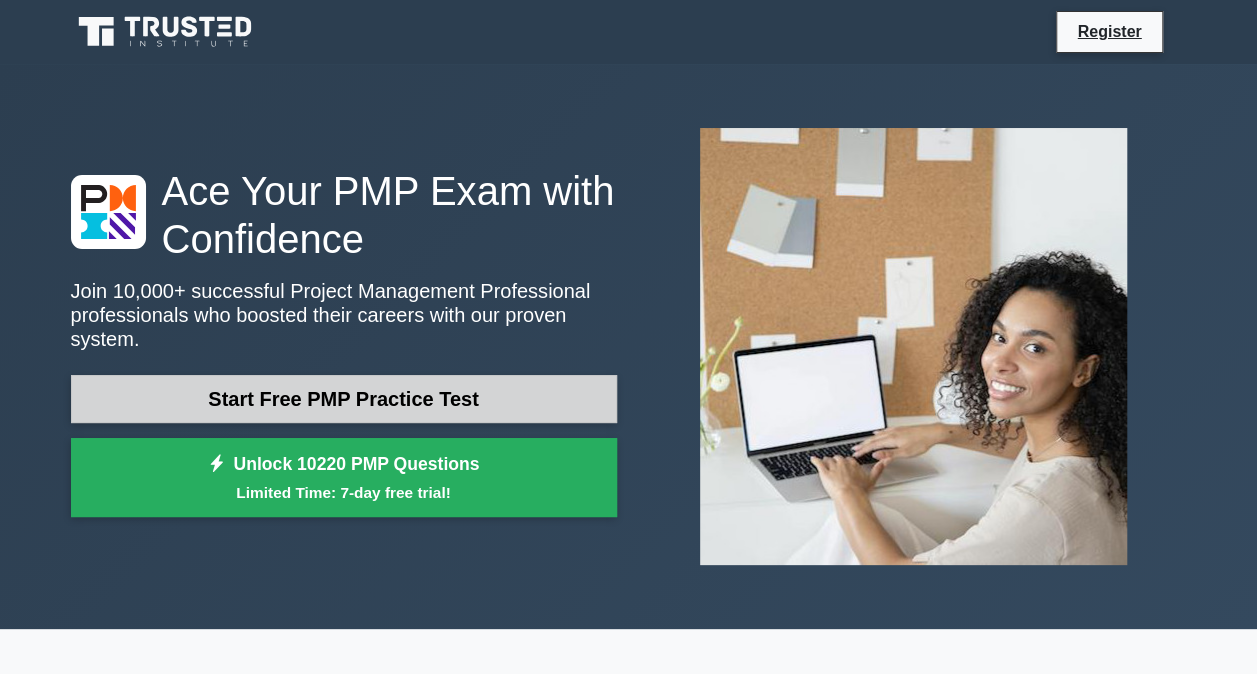 click on "Start Free PMP Practice Test" at bounding box center [344, 399] 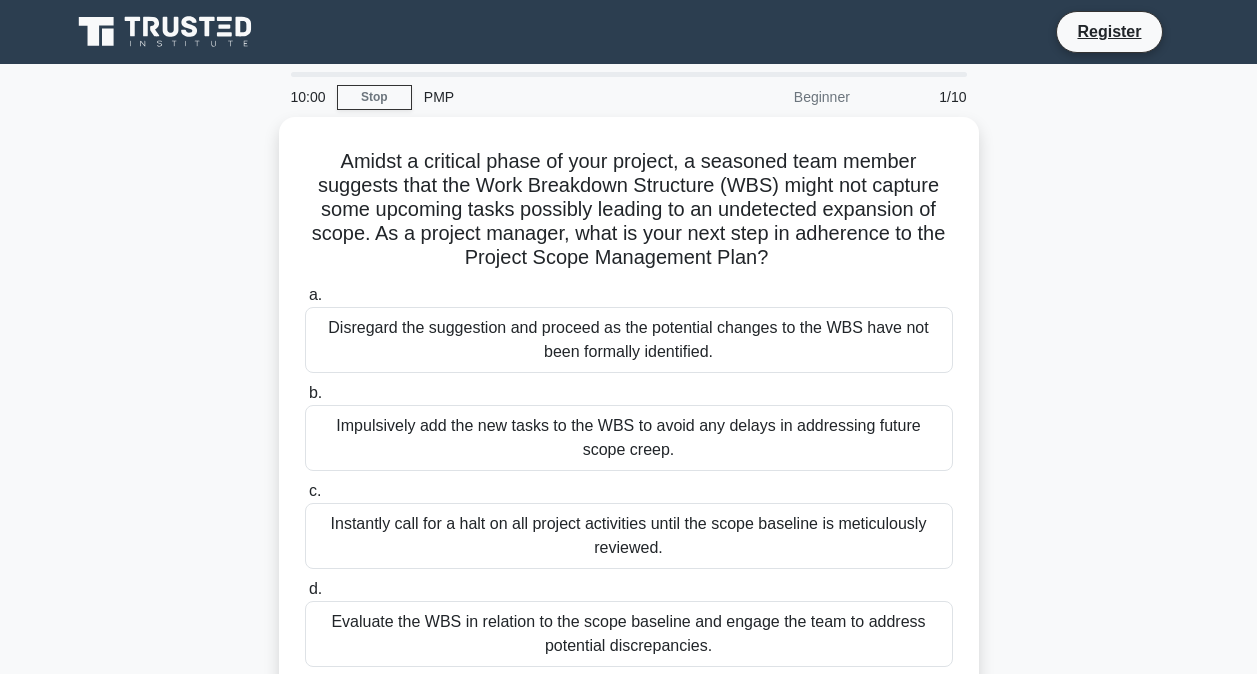 scroll, scrollTop: 0, scrollLeft: 0, axis: both 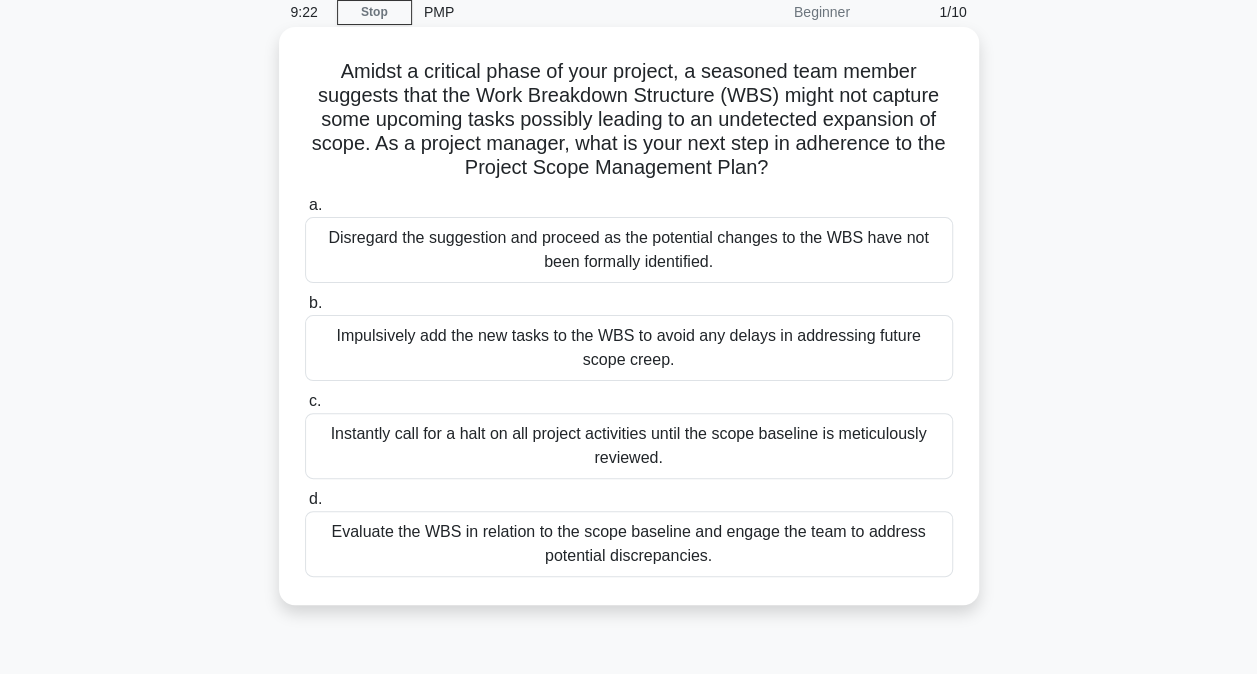 click on "Evaluate the WBS in relation to the scope baseline and engage the team to address potential discrepancies." at bounding box center (629, 544) 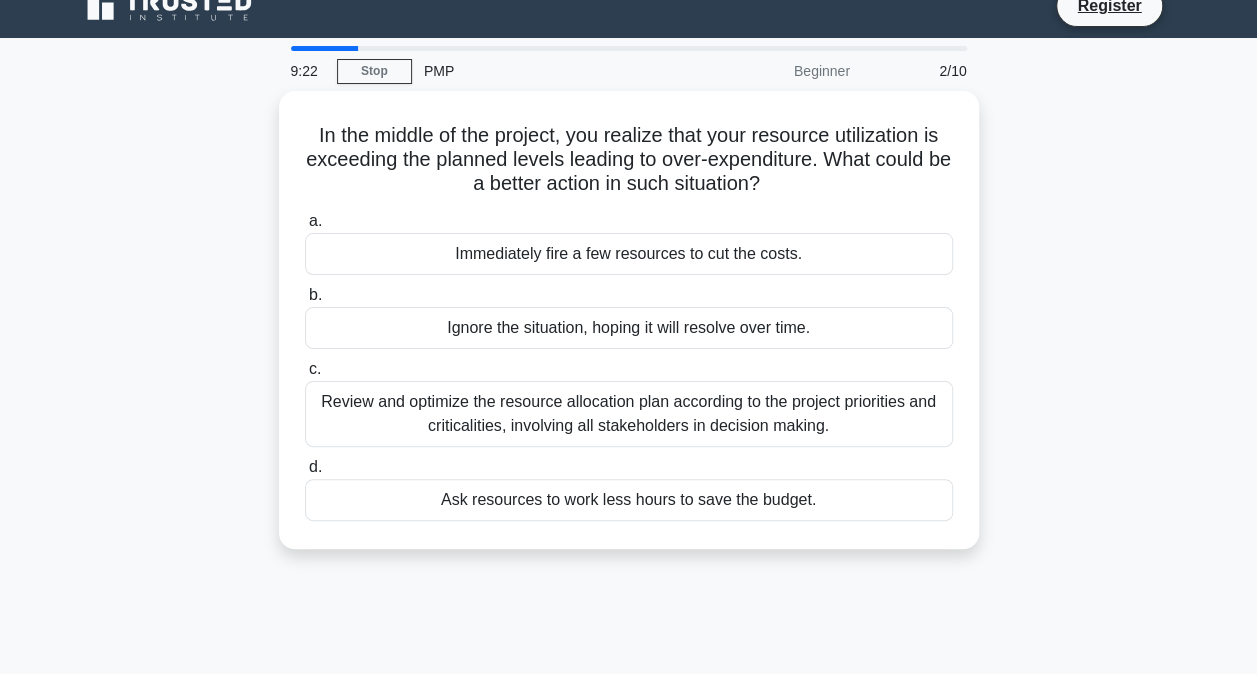 scroll, scrollTop: 0, scrollLeft: 0, axis: both 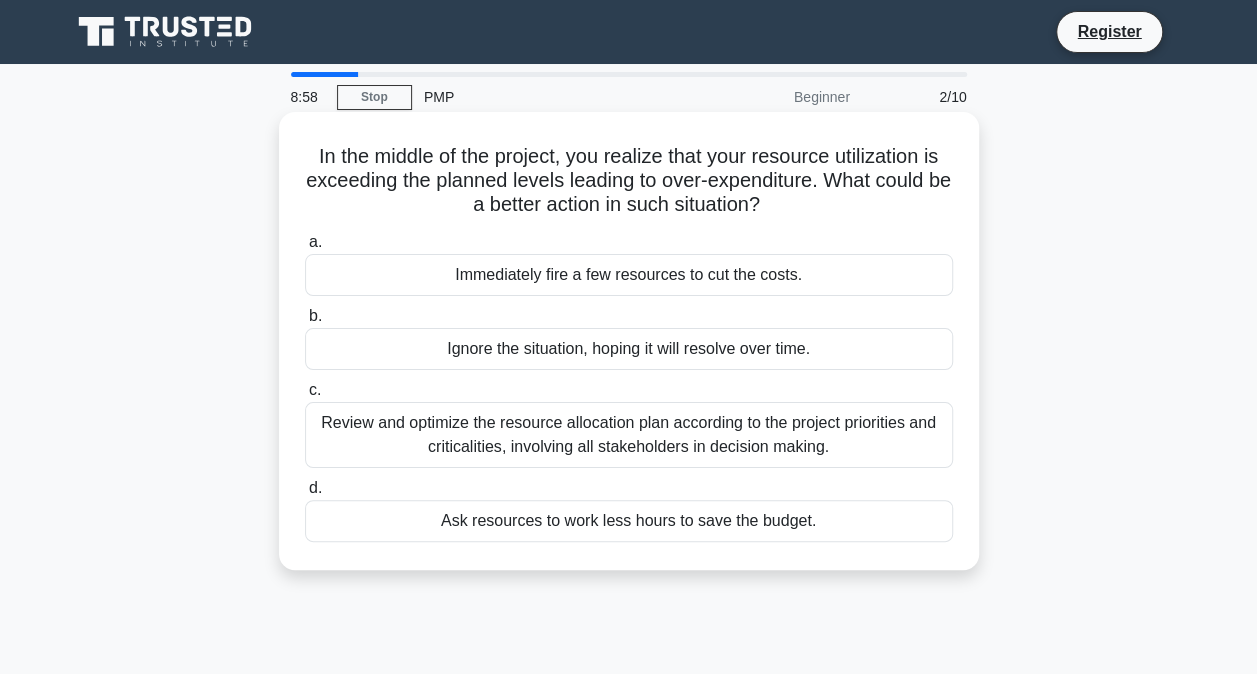 click on "Review and optimize the resource allocation plan according to the project priorities and criticalities, involving all stakeholders in decision making." at bounding box center [629, 435] 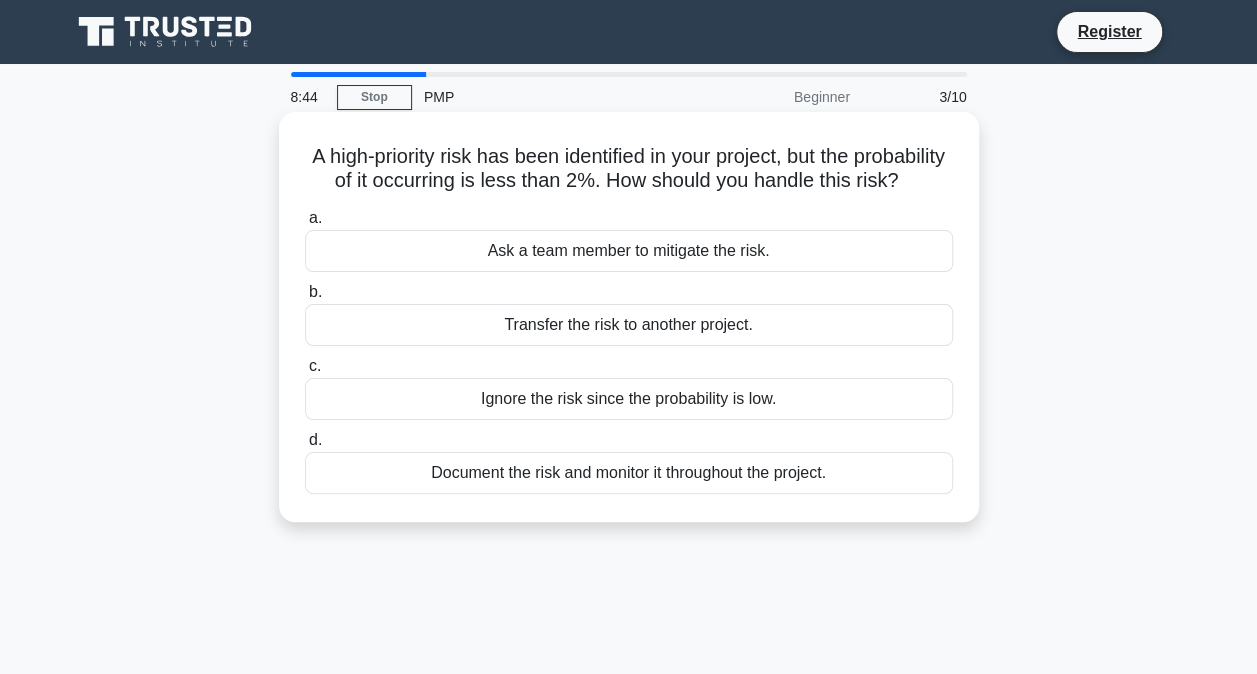 click on "Document the risk and monitor it throughout the project." at bounding box center [629, 473] 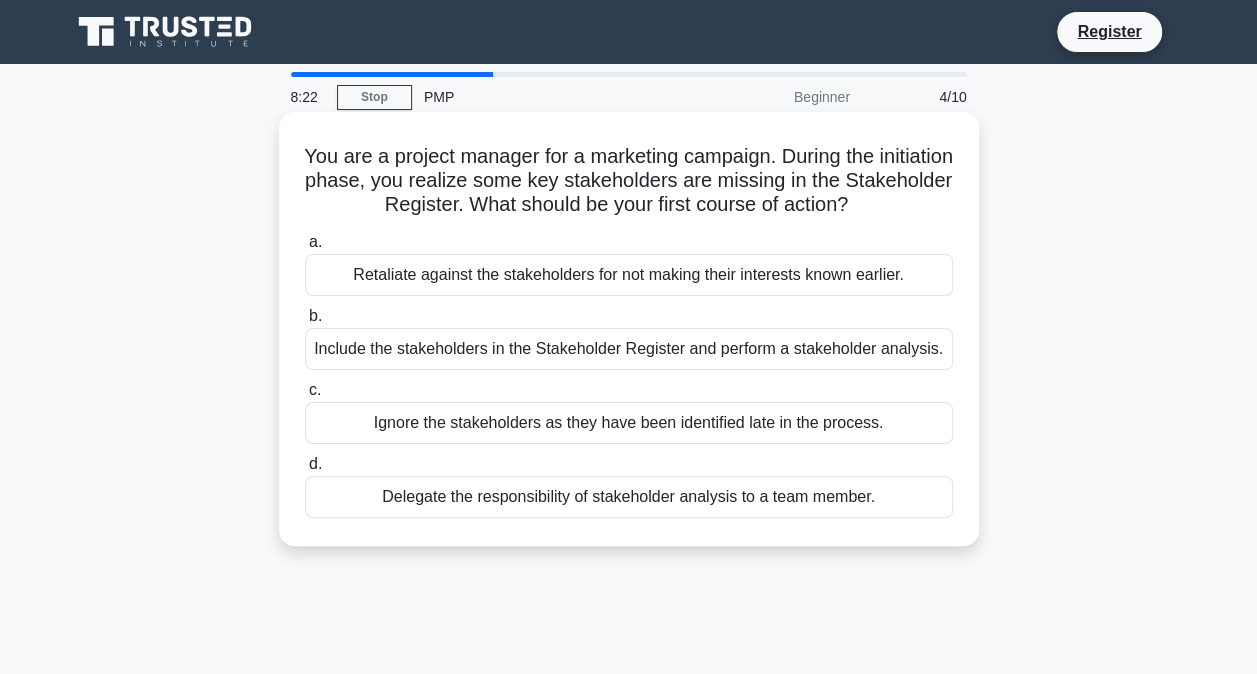 click on "Include the stakeholders in the Stakeholder Register and perform a stakeholder analysis." at bounding box center (629, 349) 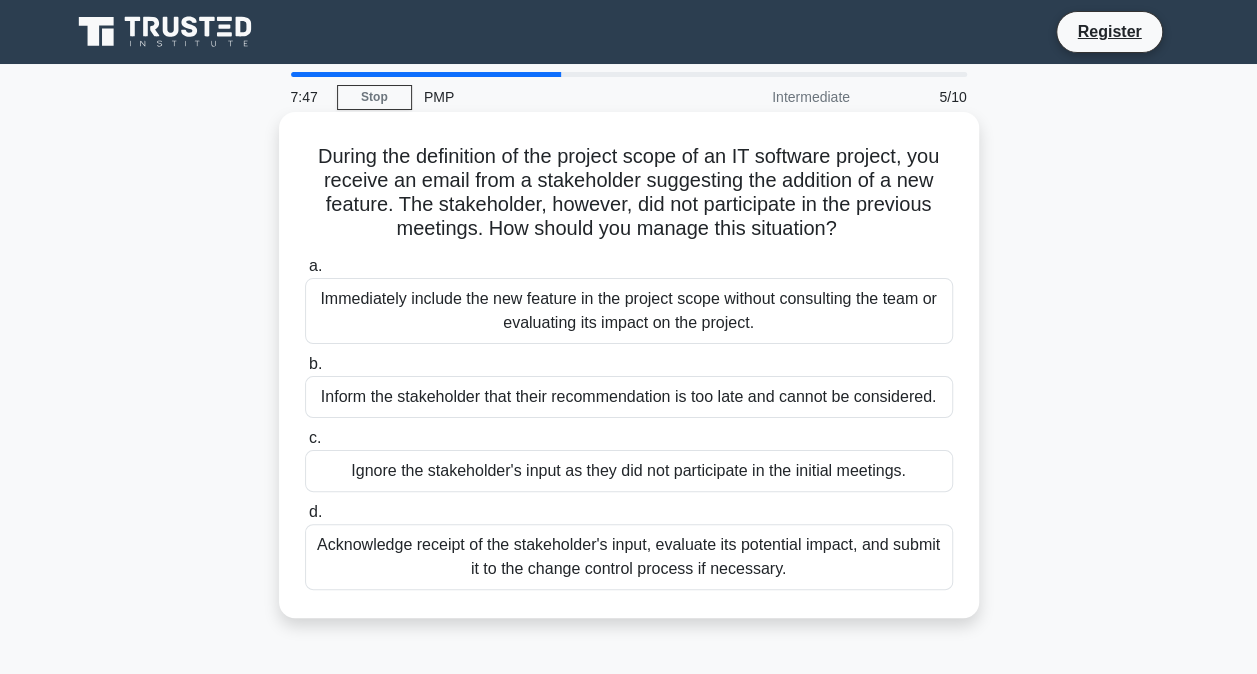 click on "Acknowledge receipt of the stakeholder's input, evaluate its potential impact, and submit it to the change control process if necessary." at bounding box center (629, 557) 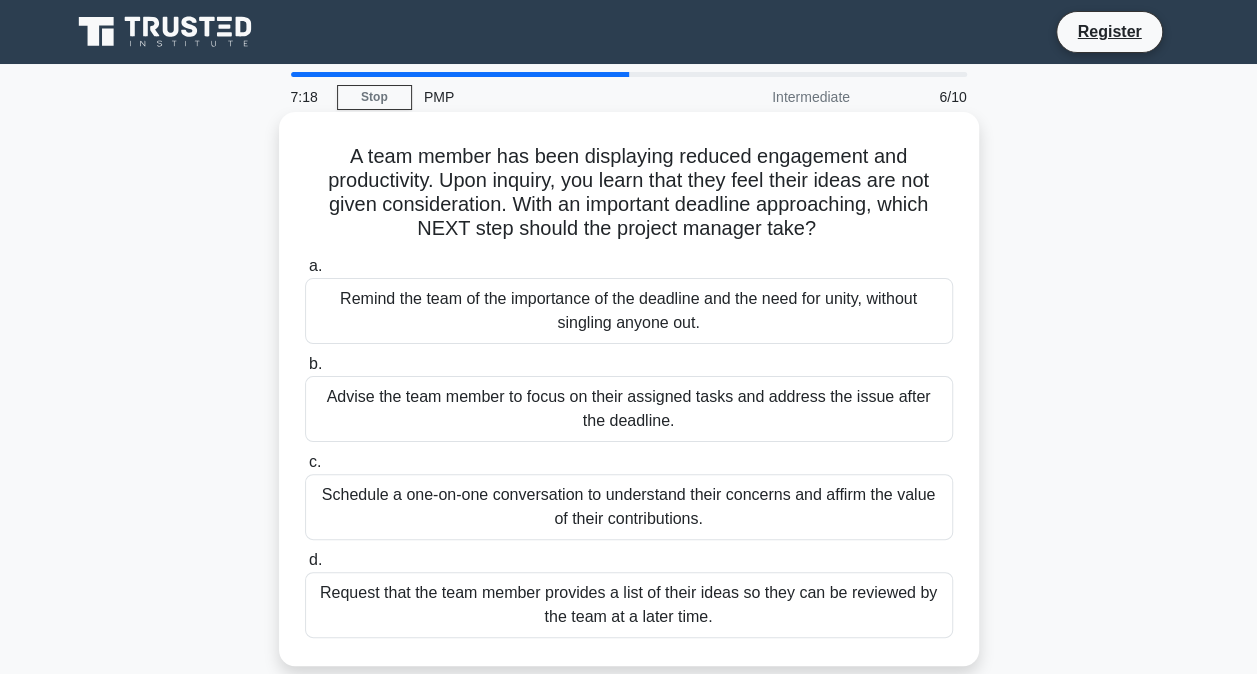 click on "Schedule a one-on-one conversation to understand their concerns and affirm the value of their contributions." at bounding box center [629, 507] 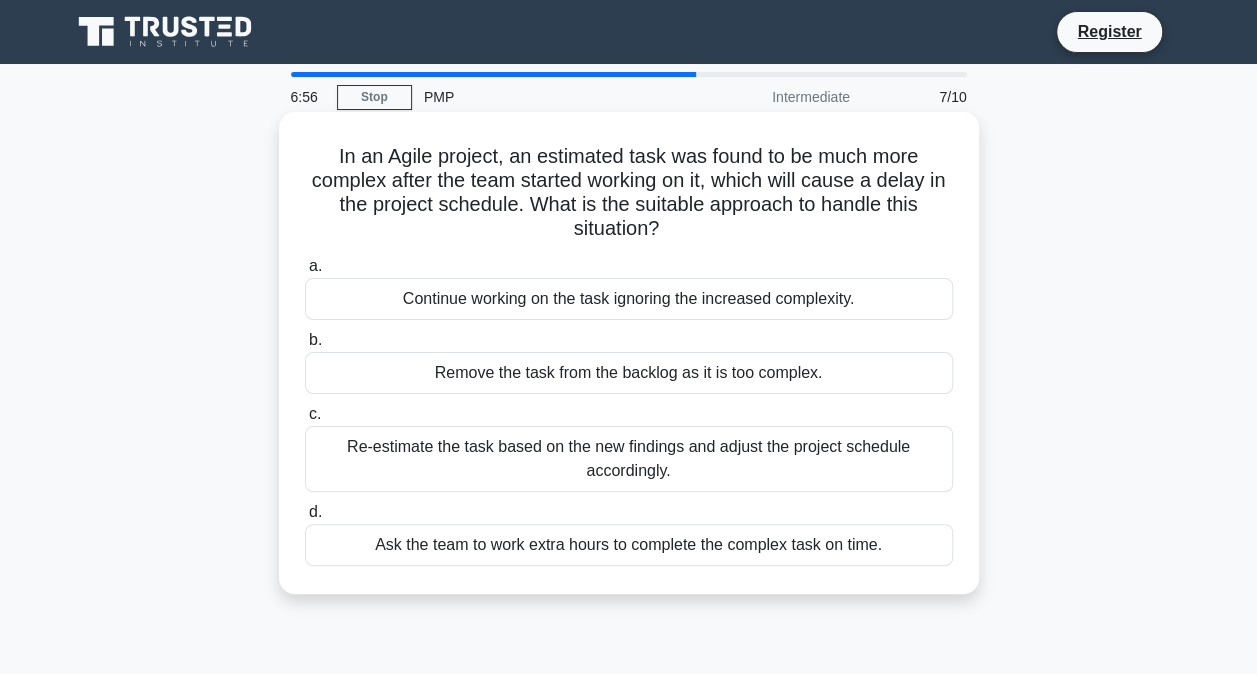 click on "Re-estimate the task based on the new findings and adjust the project schedule accordingly." at bounding box center [629, 459] 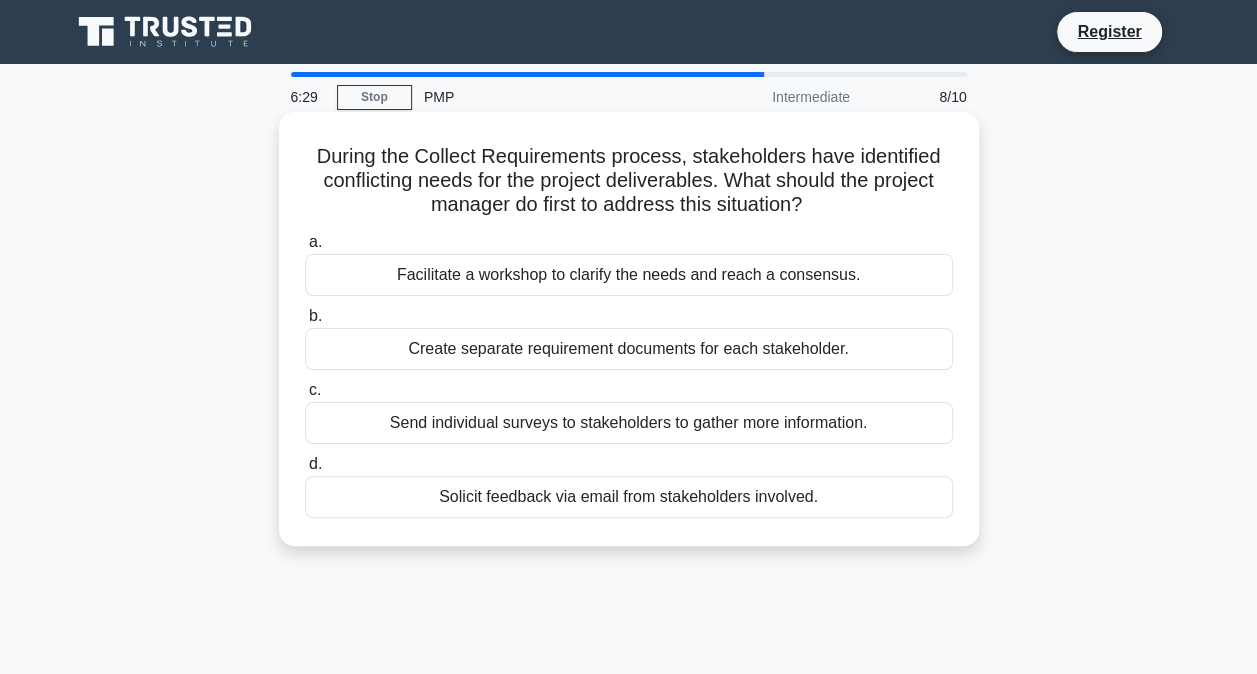 click on "Facilitate a workshop to clarify the needs and reach a consensus." at bounding box center [629, 275] 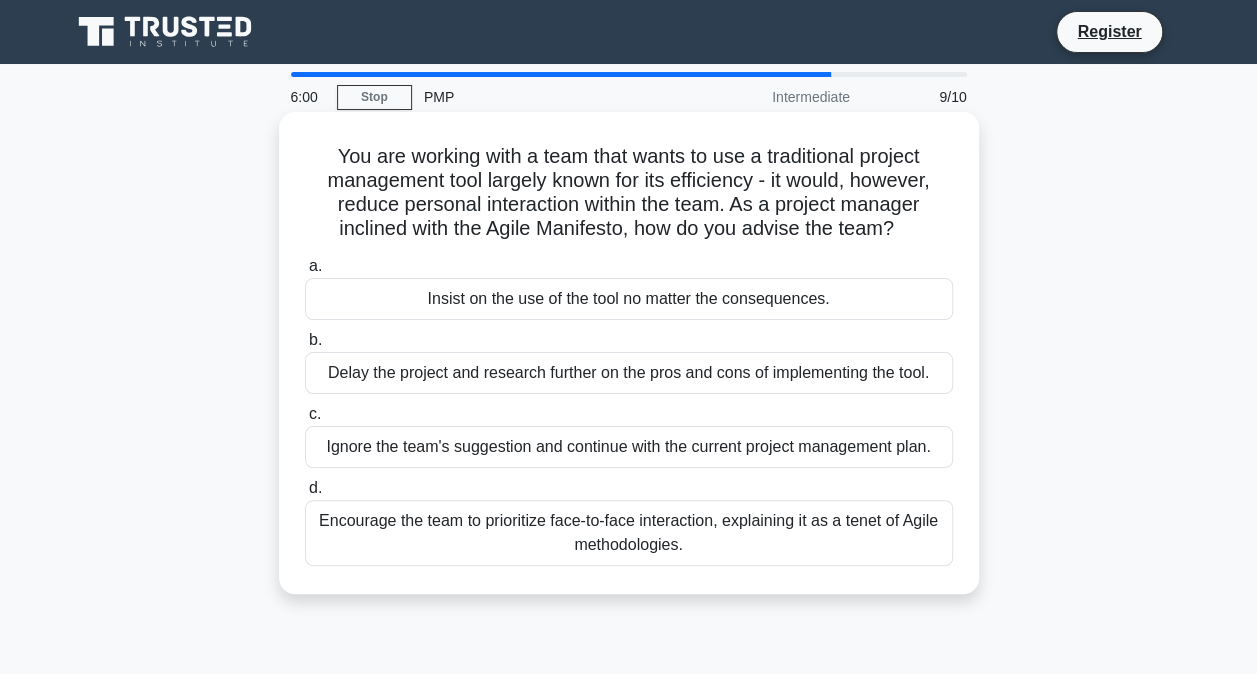 click on "Encourage the team to prioritize face-to-face interaction, explaining it as a tenet of Agile methodologies." at bounding box center [629, 533] 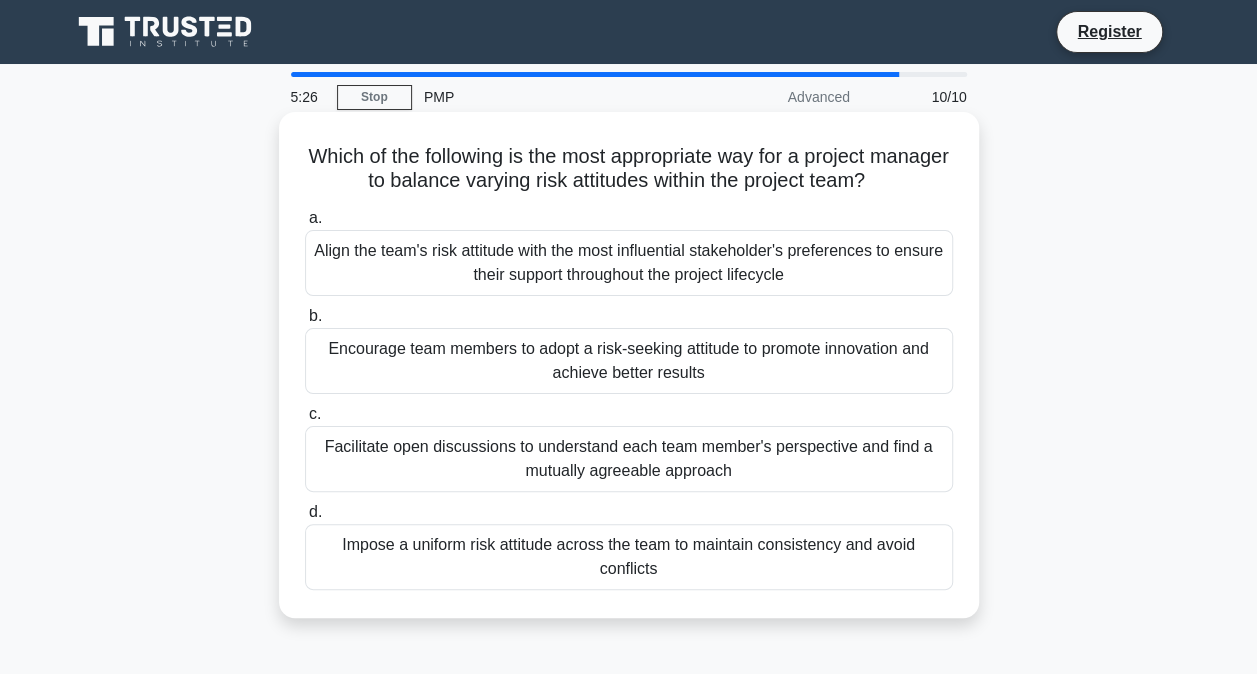 click on "Facilitate open discussions to understand each team member's perspective and find a mutually agreeable approach" at bounding box center (629, 459) 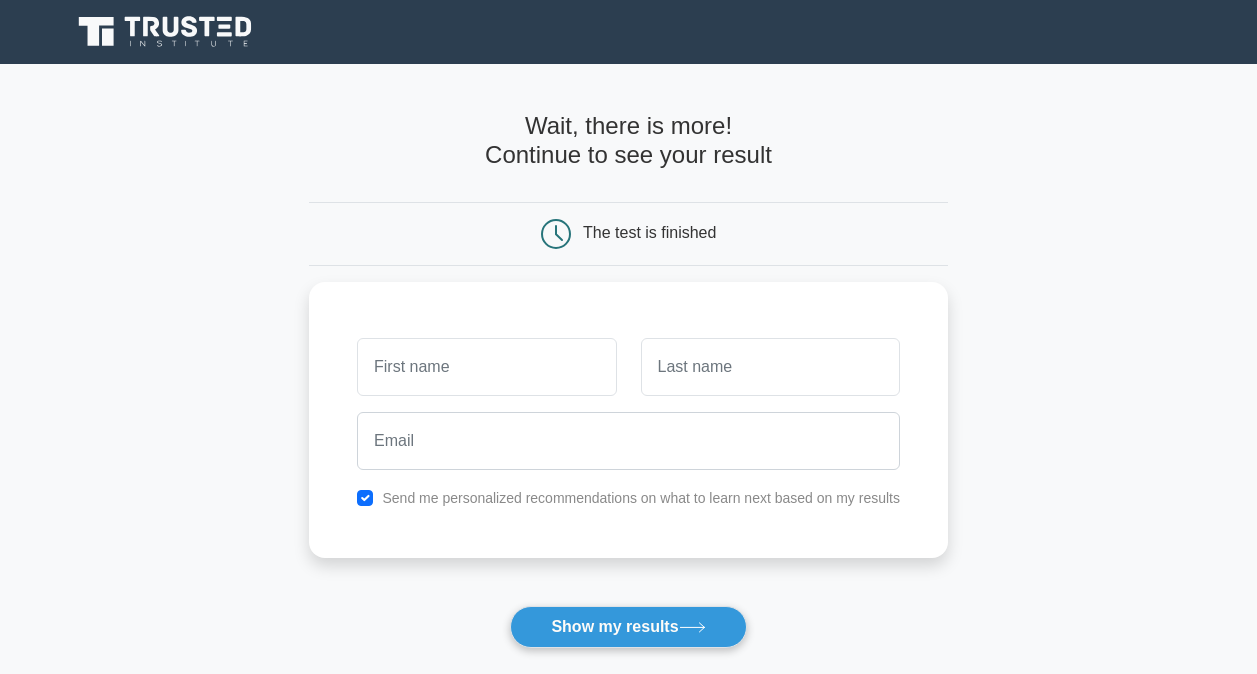 scroll, scrollTop: 0, scrollLeft: 0, axis: both 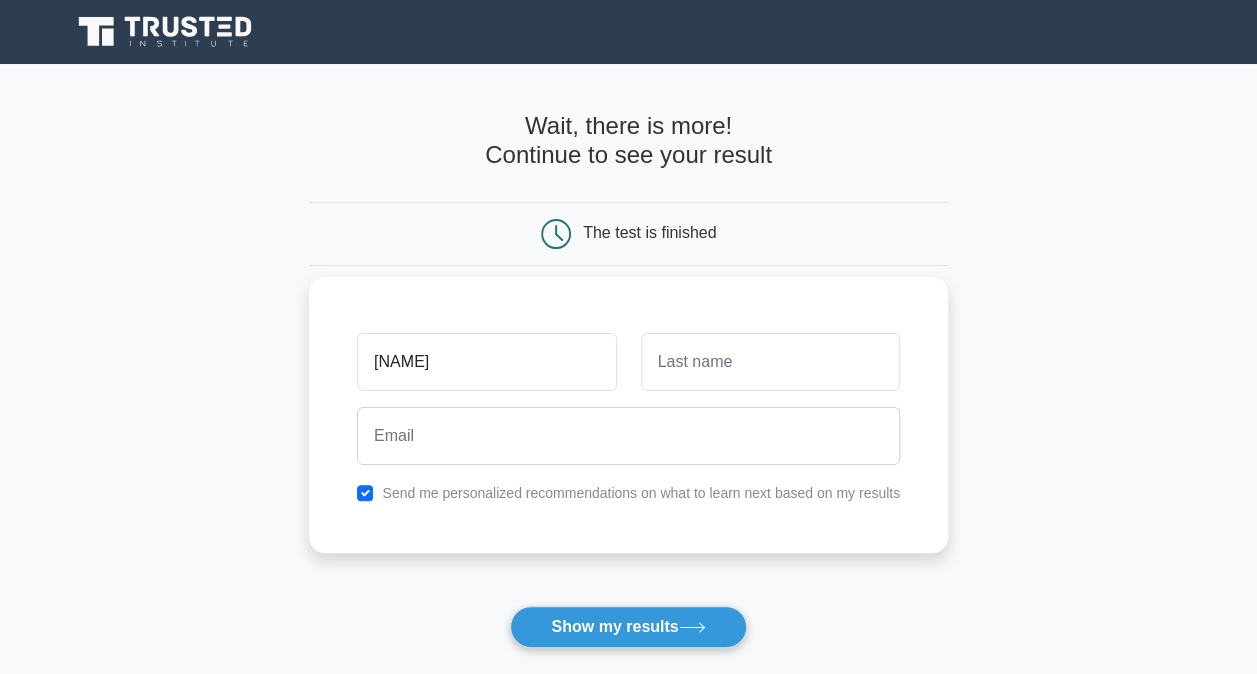 type on "[NAME]" 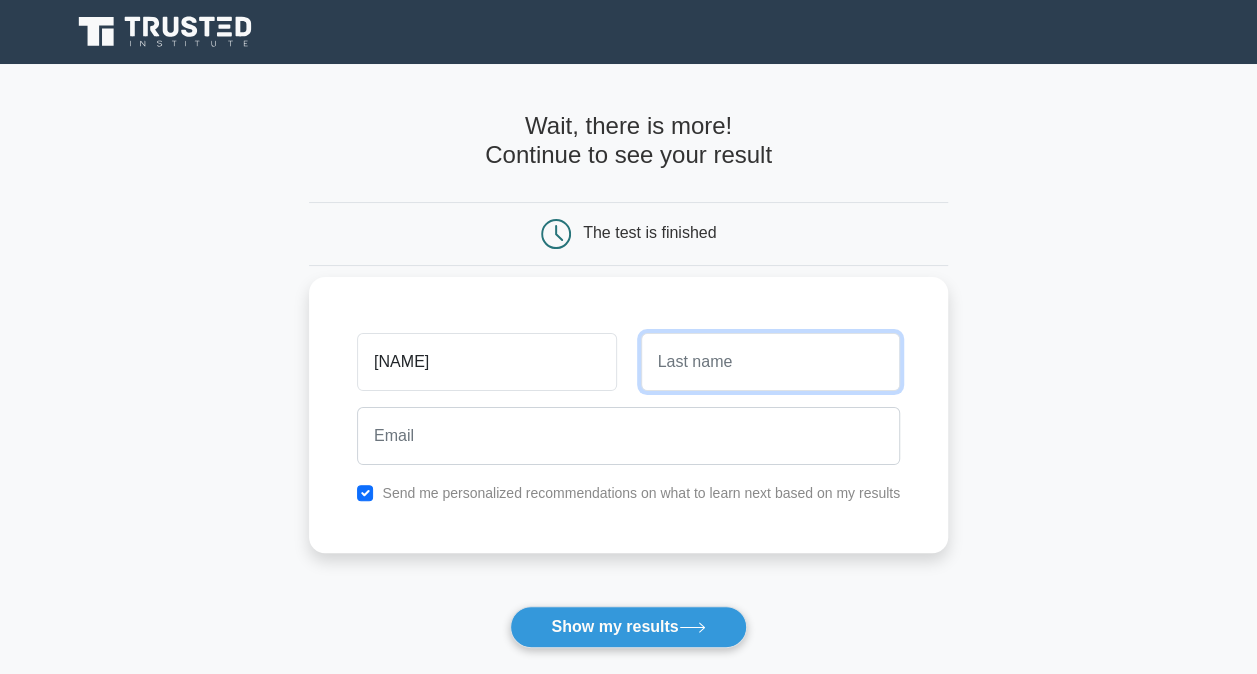 click at bounding box center (770, 362) 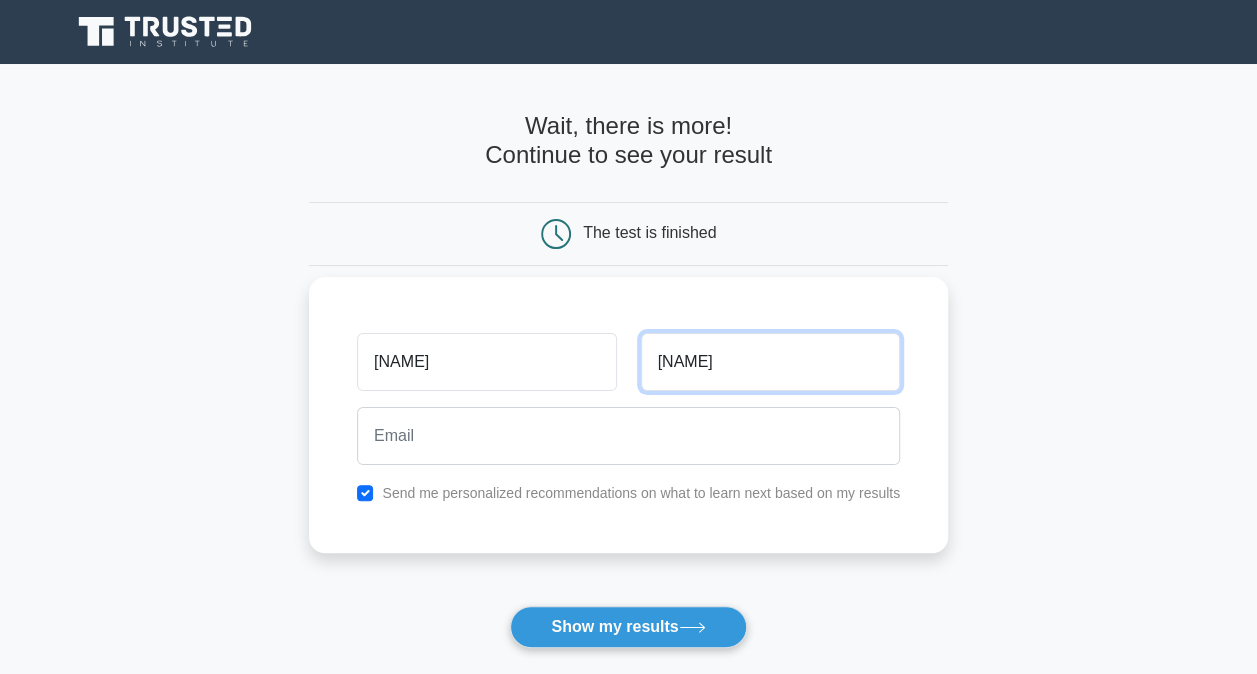 type on "[NAME]" 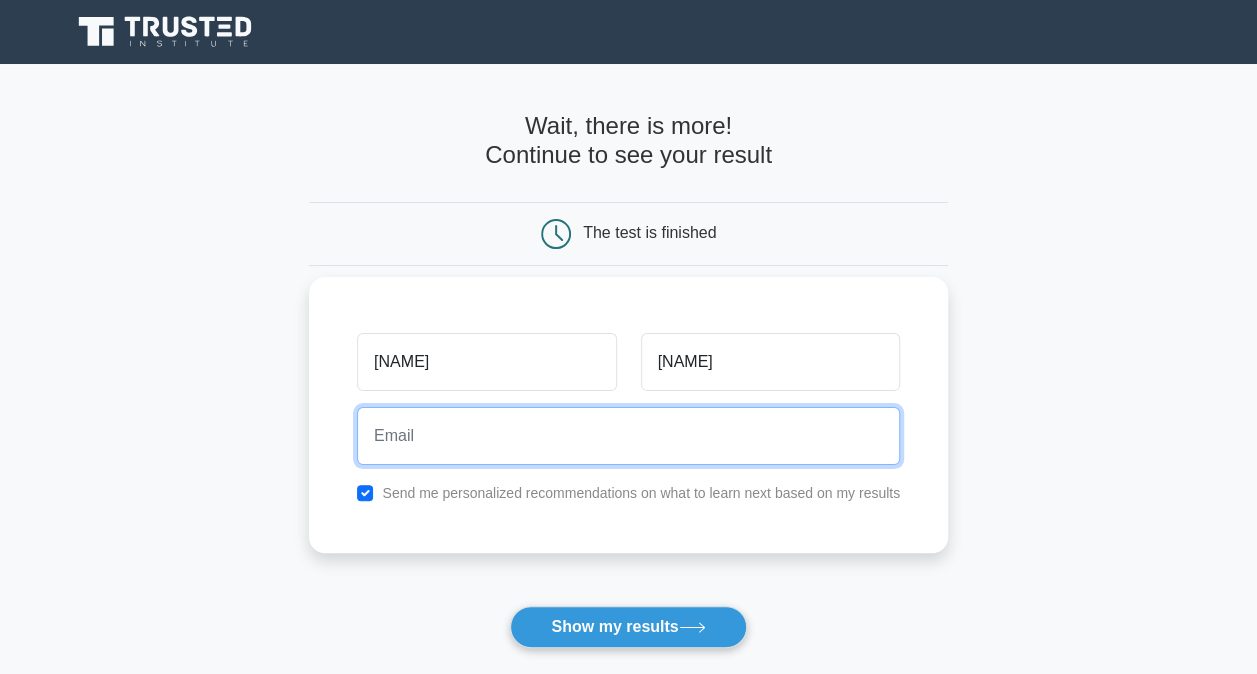 click at bounding box center (628, 436) 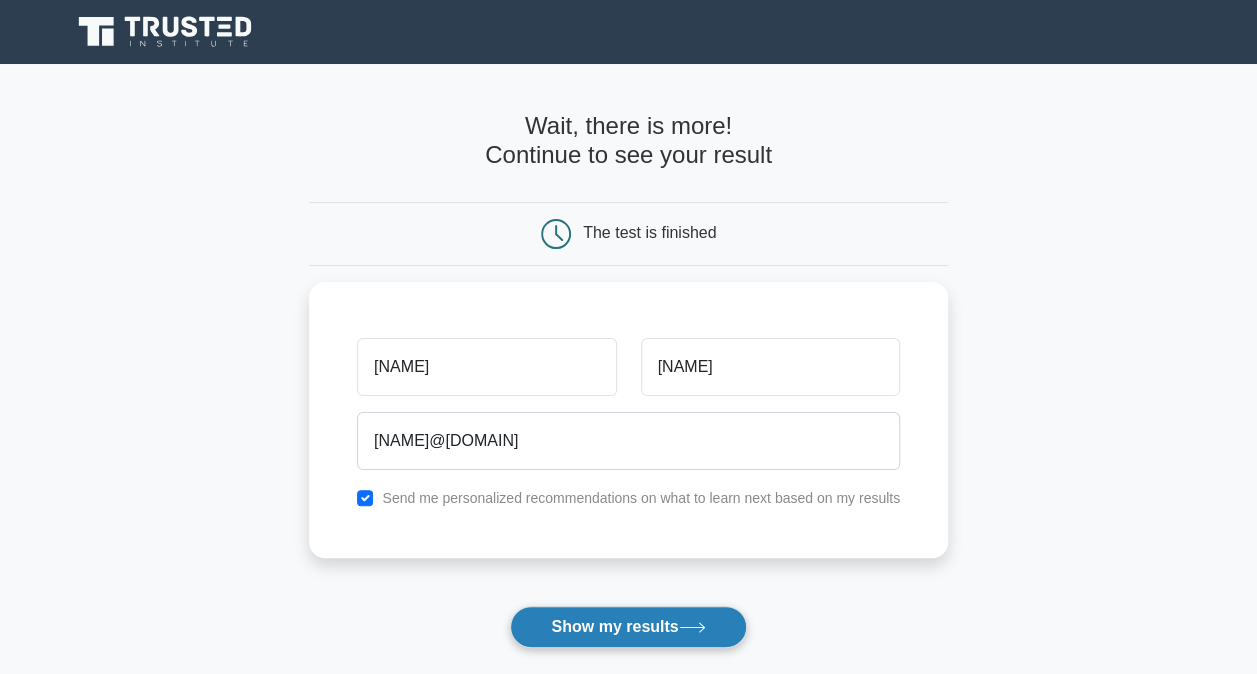click on "Show my results" at bounding box center [628, 627] 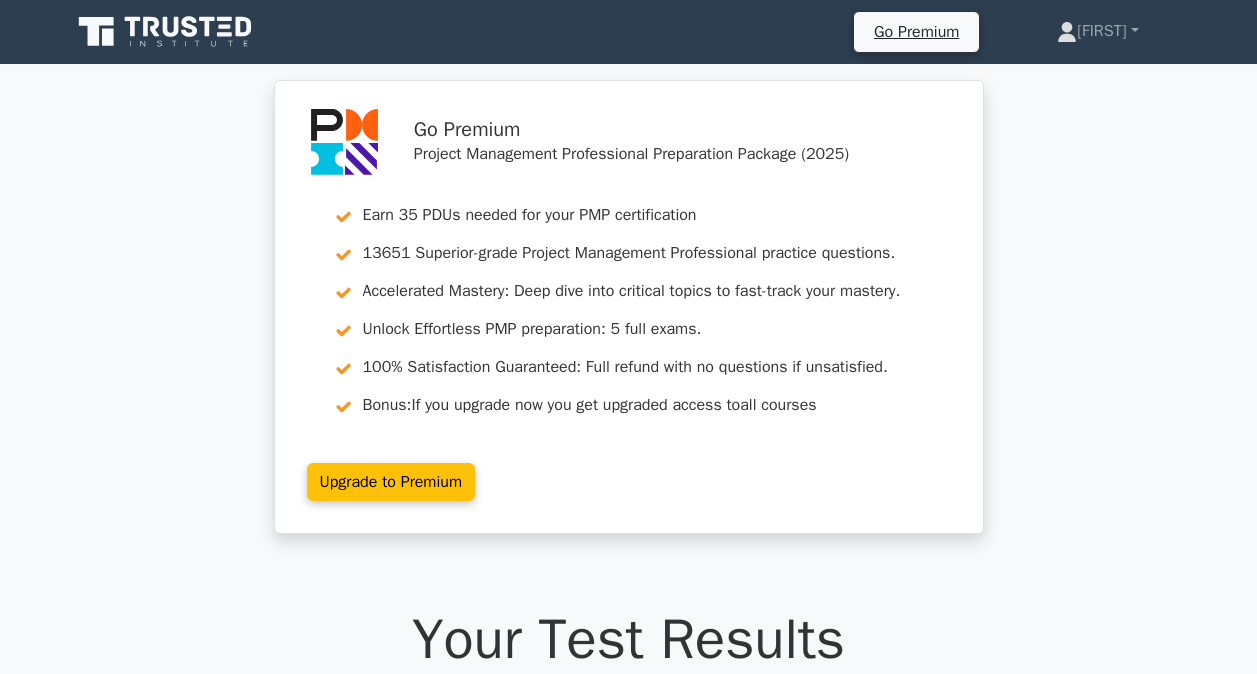 scroll, scrollTop: 0, scrollLeft: 0, axis: both 